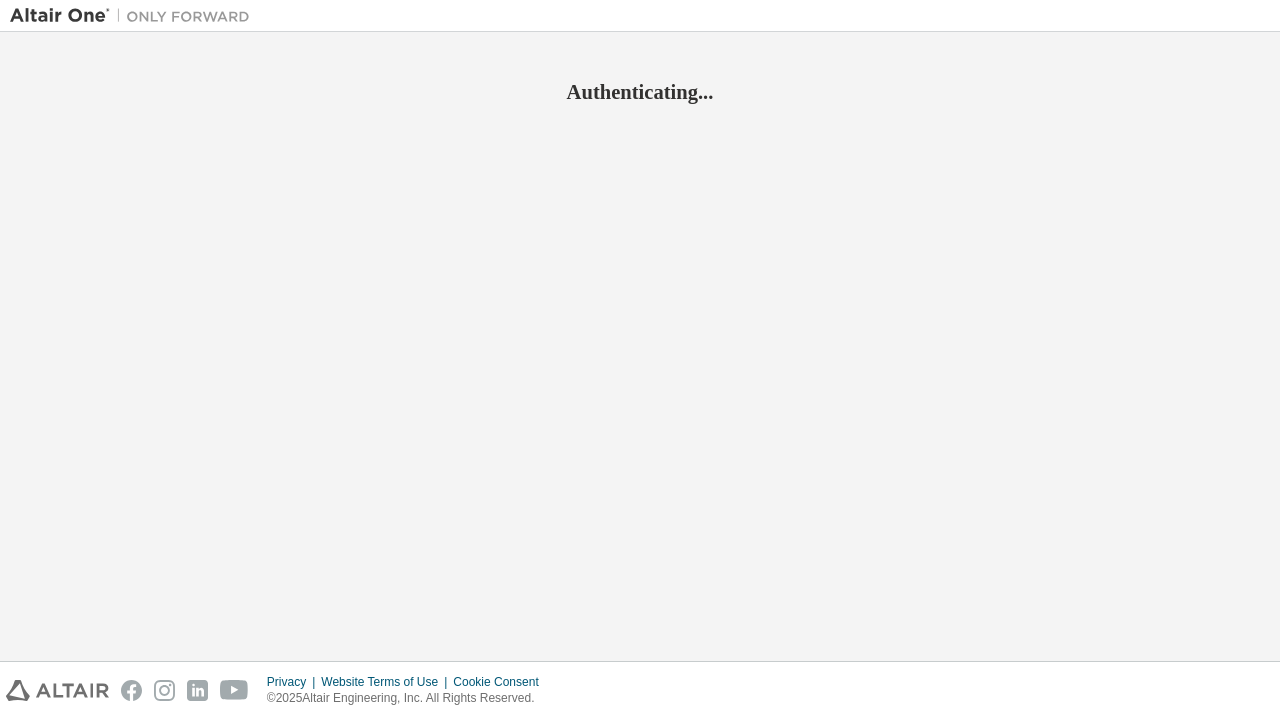 scroll, scrollTop: 0, scrollLeft: 0, axis: both 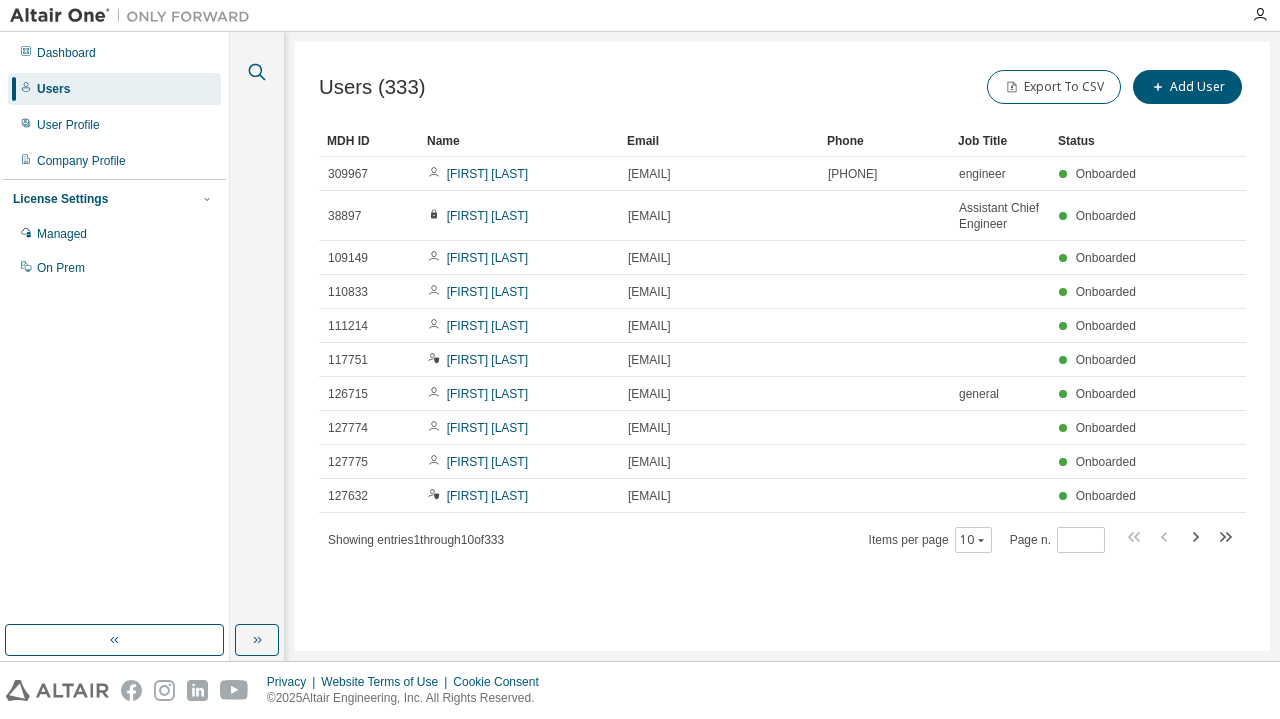 click 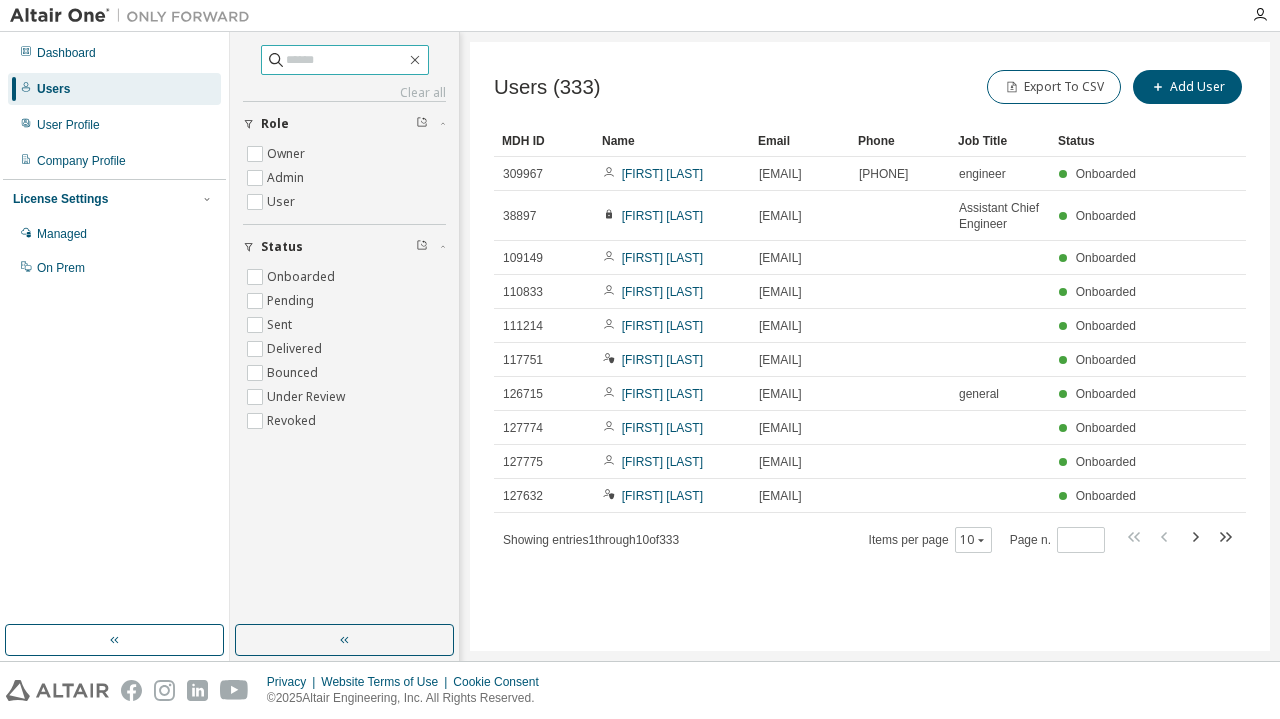 click at bounding box center [346, 60] 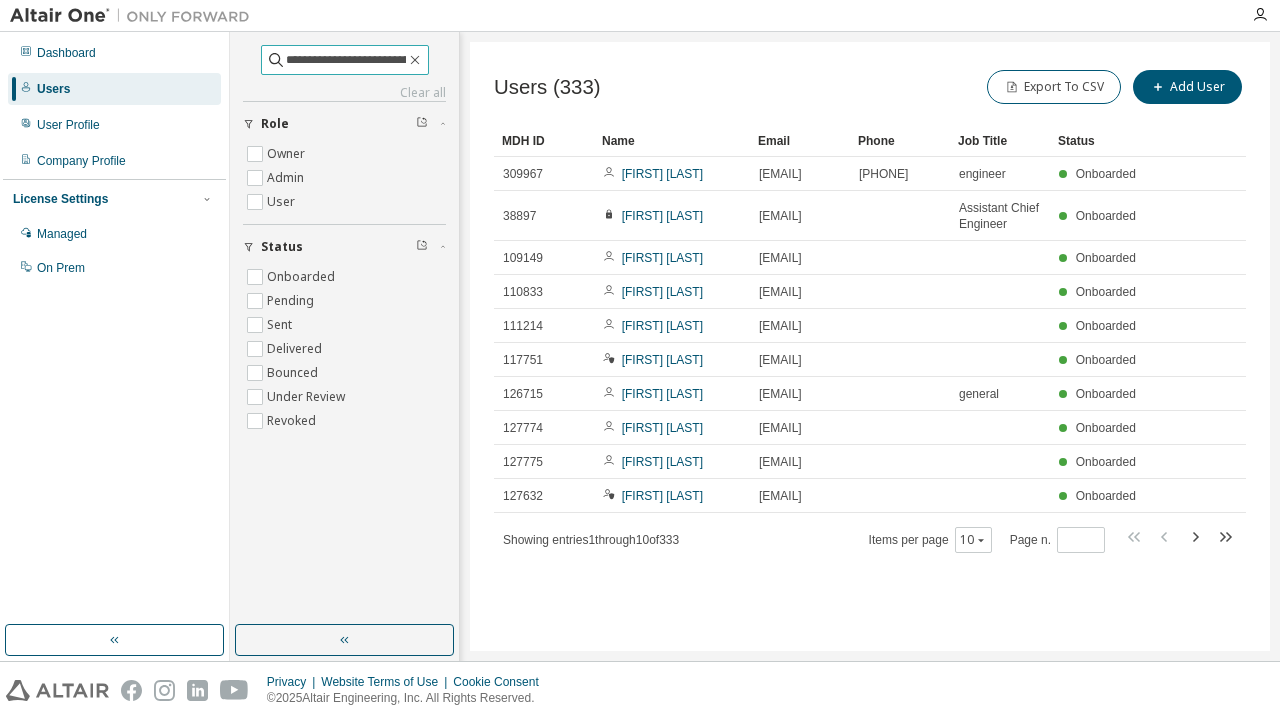 scroll, scrollTop: 0, scrollLeft: 56, axis: horizontal 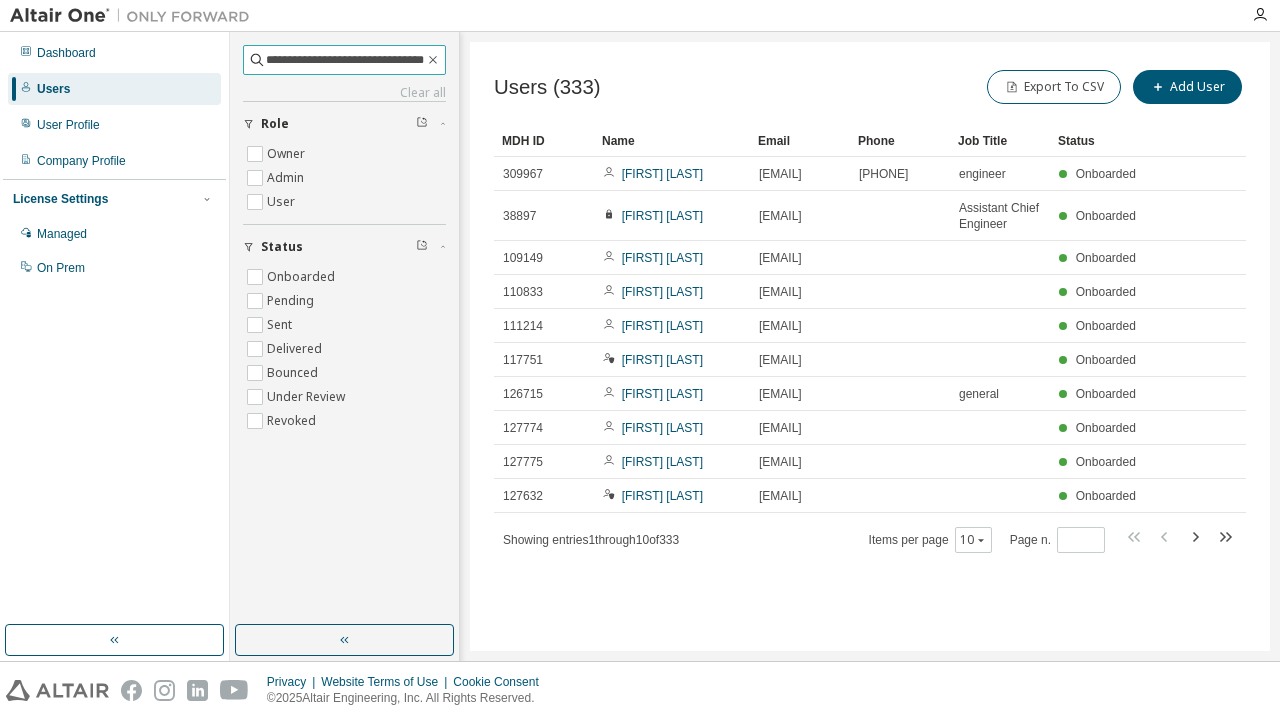 type on "**********" 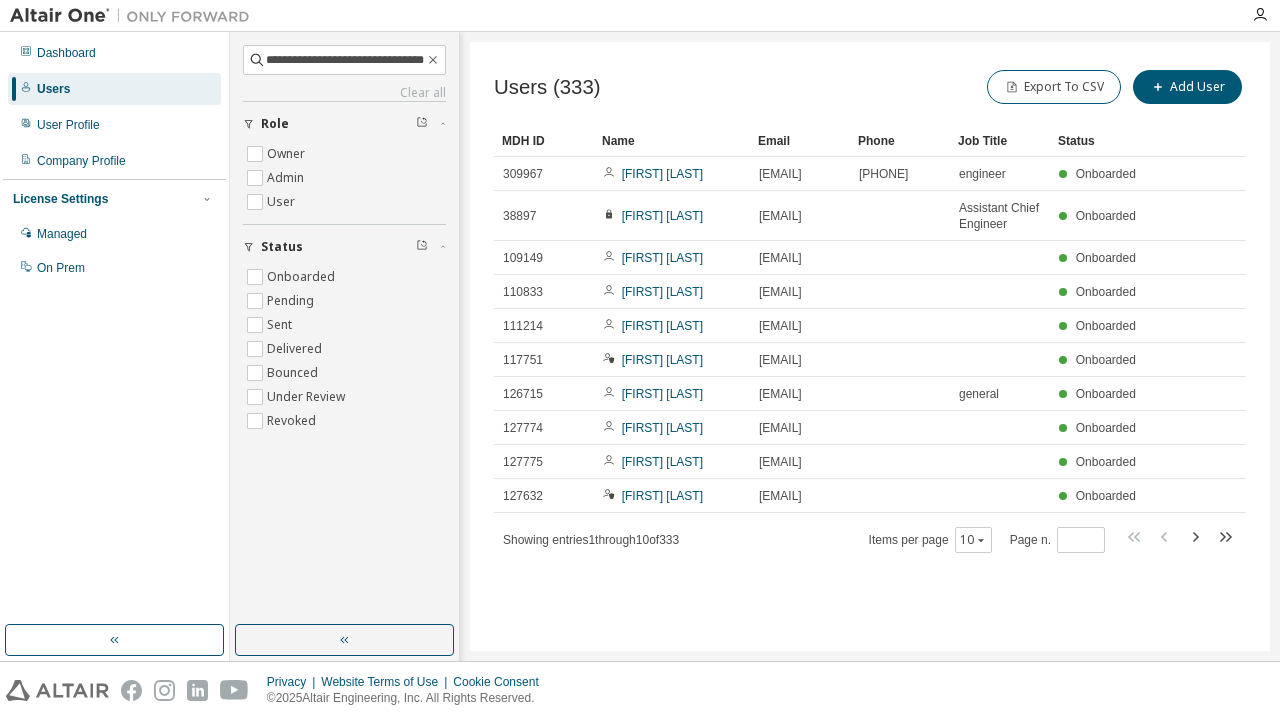 scroll, scrollTop: 0, scrollLeft: 0, axis: both 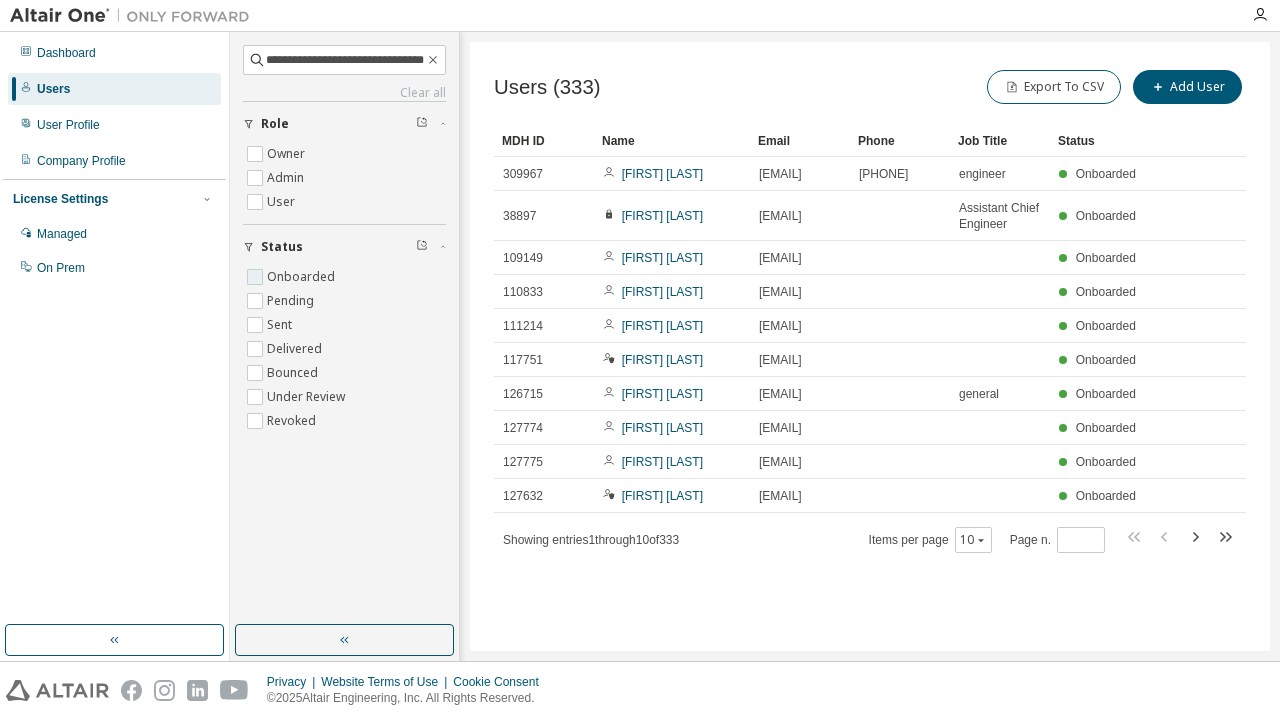 click on "Onboarded" at bounding box center [303, 277] 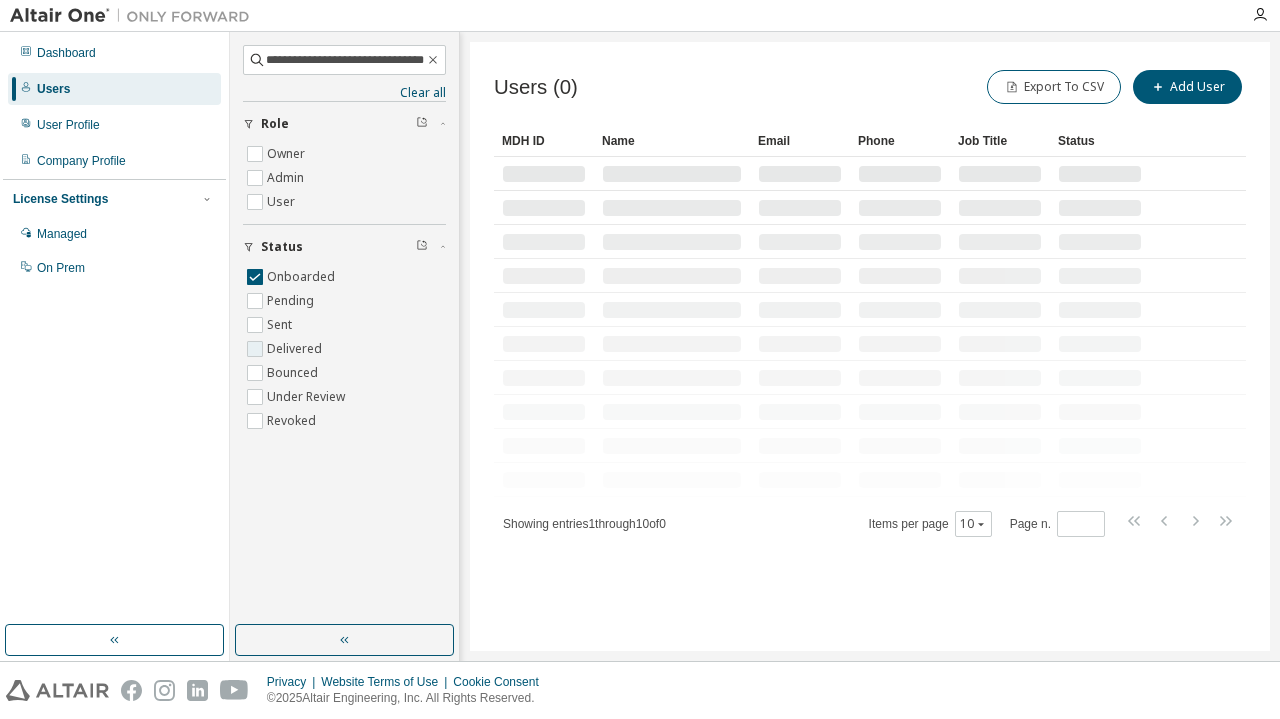 click on "Delivered" at bounding box center [296, 349] 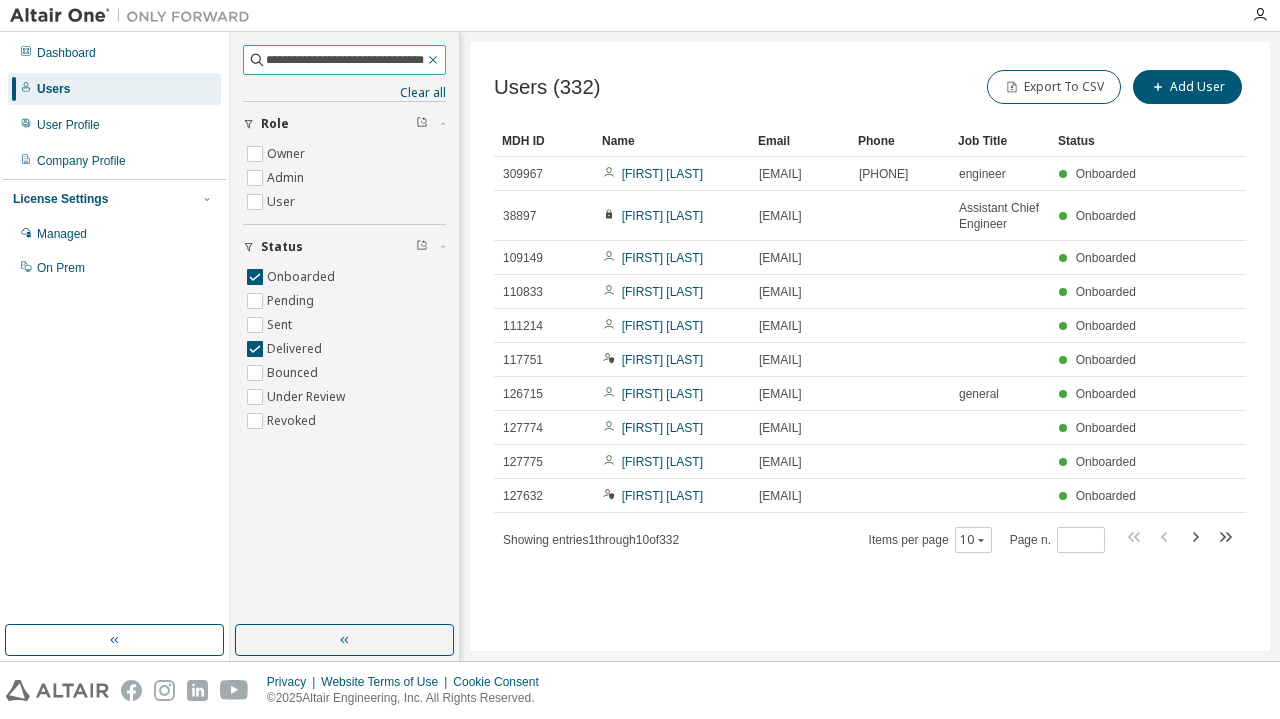 click 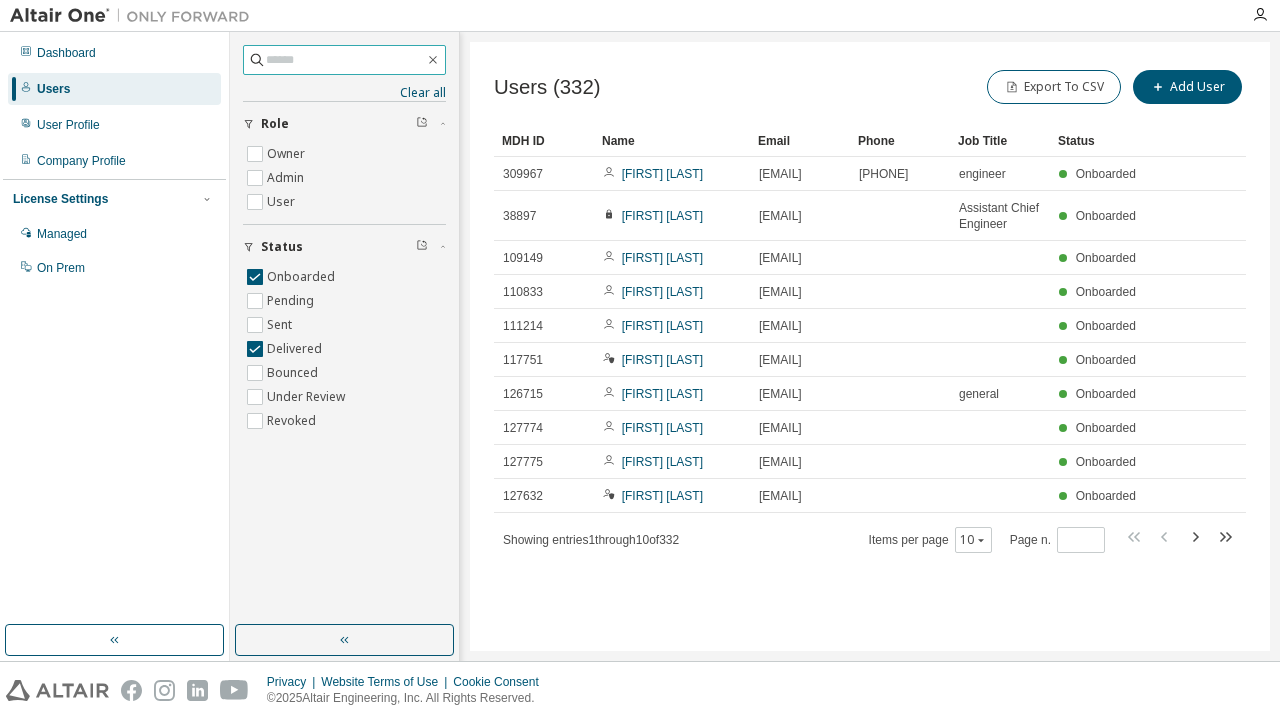 click at bounding box center [345, 60] 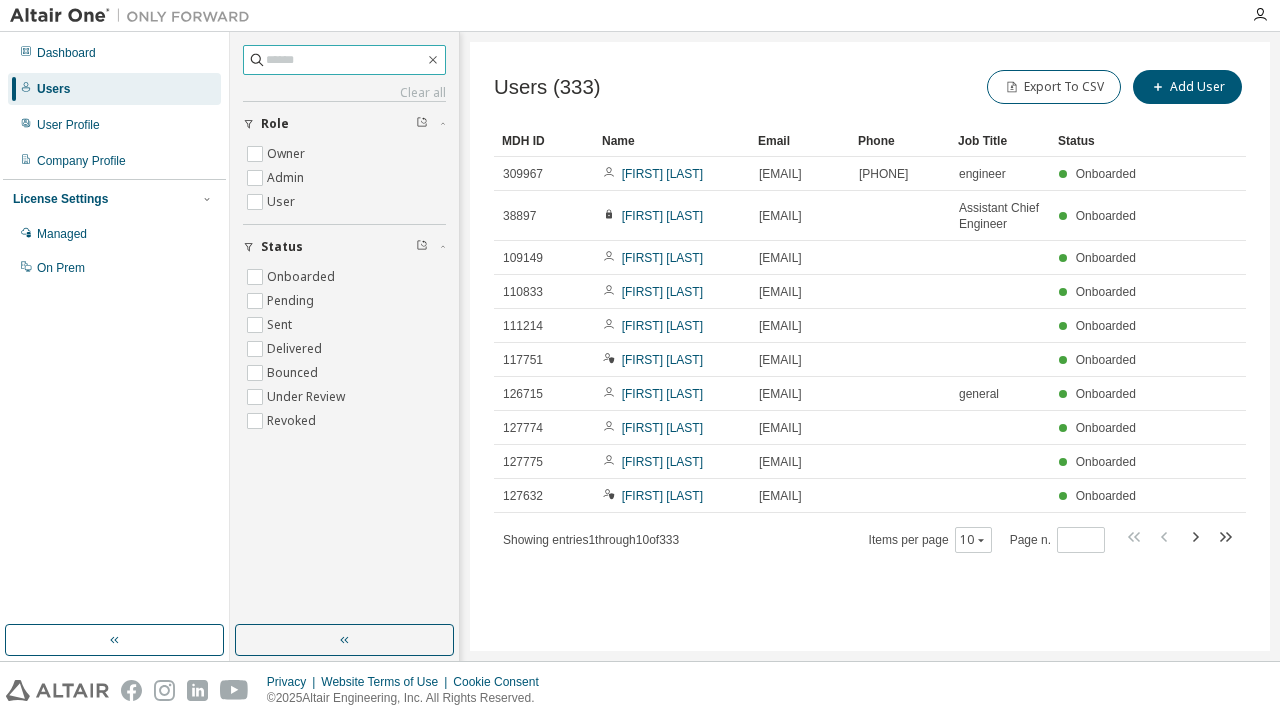 click at bounding box center (345, 60) 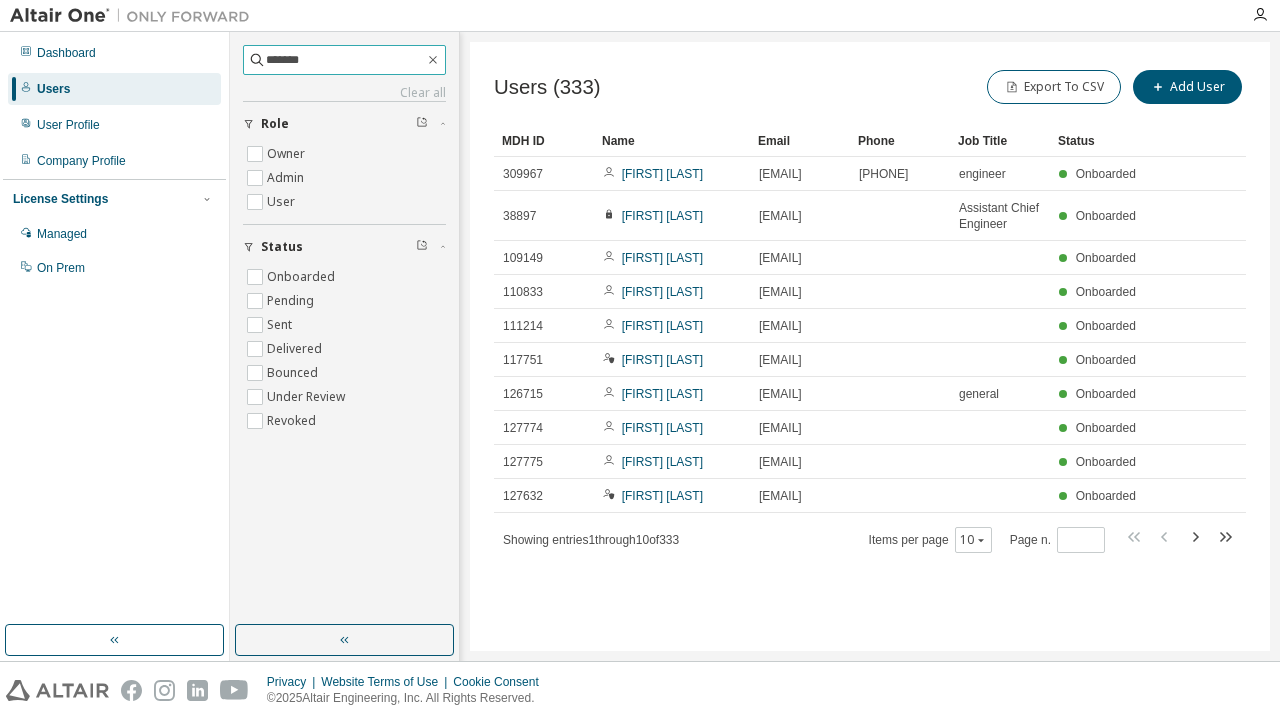 type on "*******" 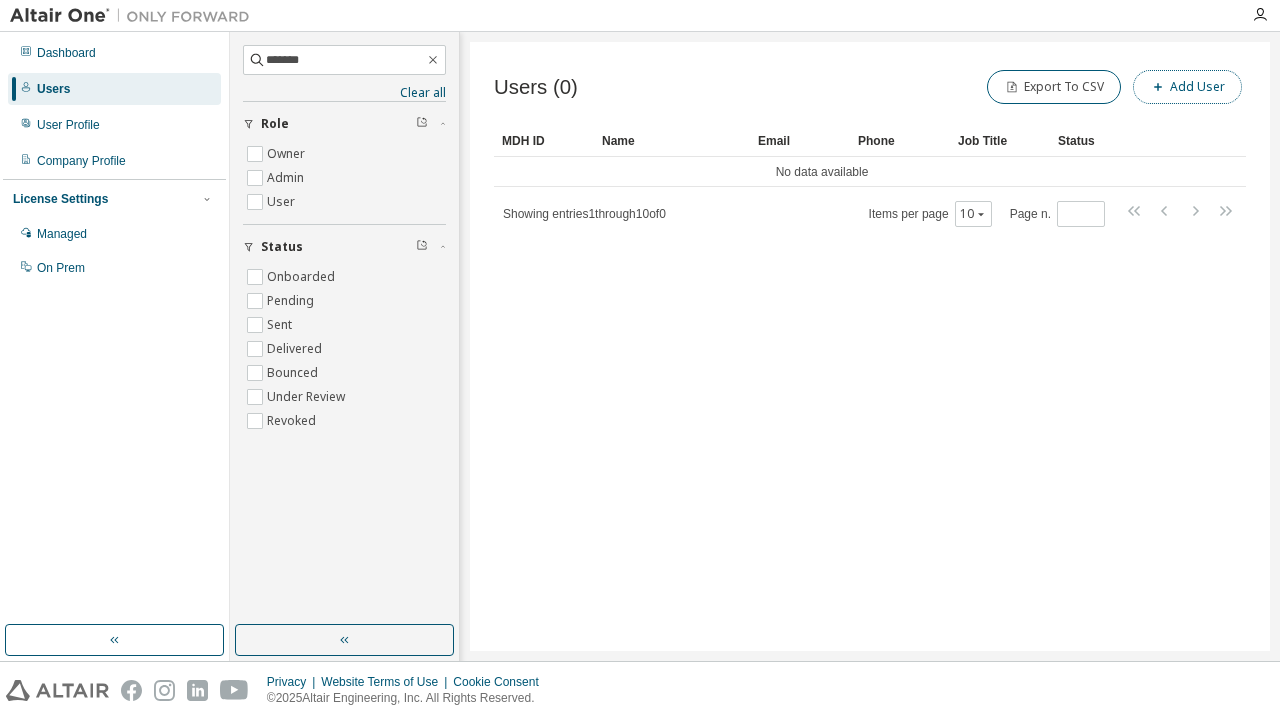click on "Add User" at bounding box center [1187, 87] 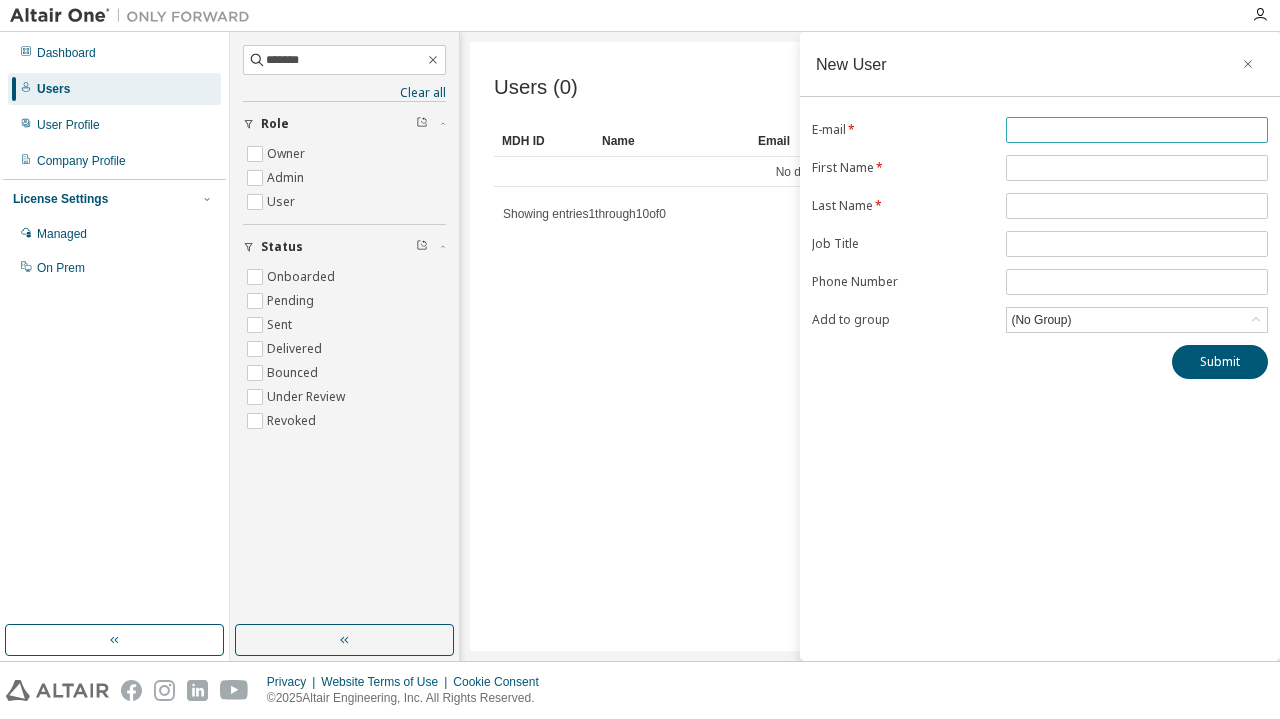 click at bounding box center [1137, 130] 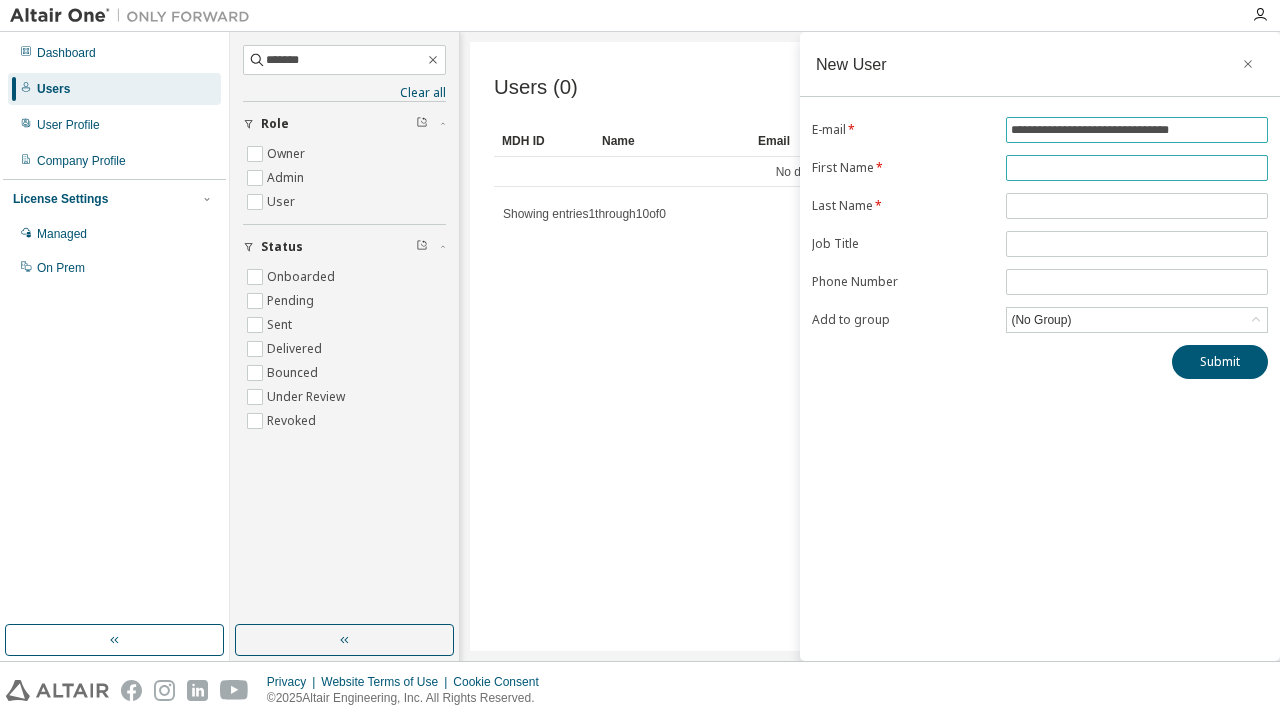 type on "**********" 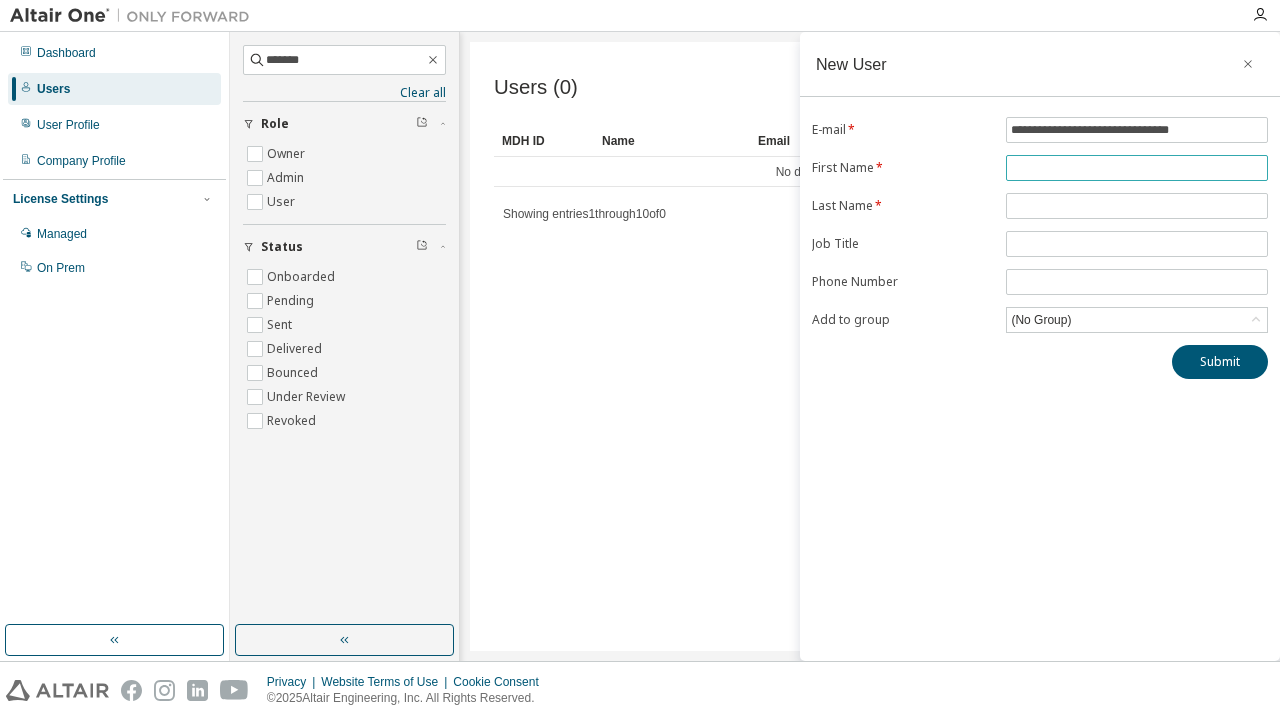 click at bounding box center (1137, 168) 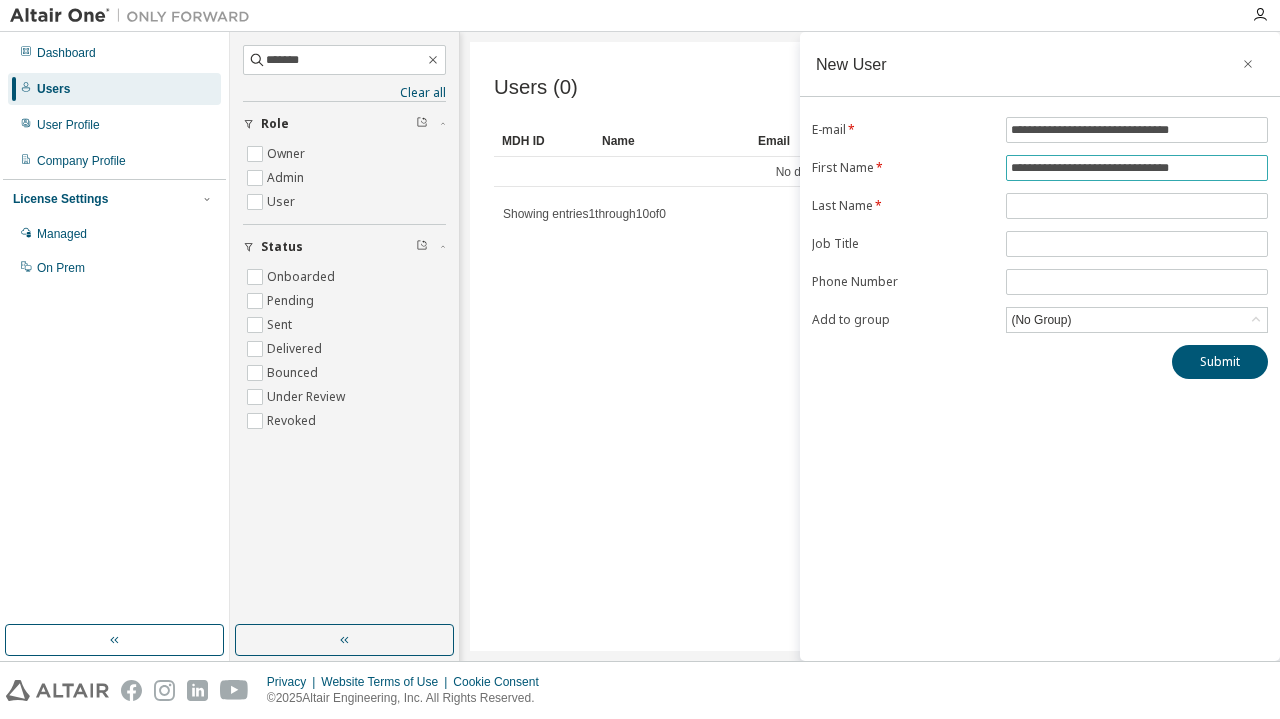 drag, startPoint x: 1247, startPoint y: 165, endPoint x: 1073, endPoint y: 167, distance: 174.01149 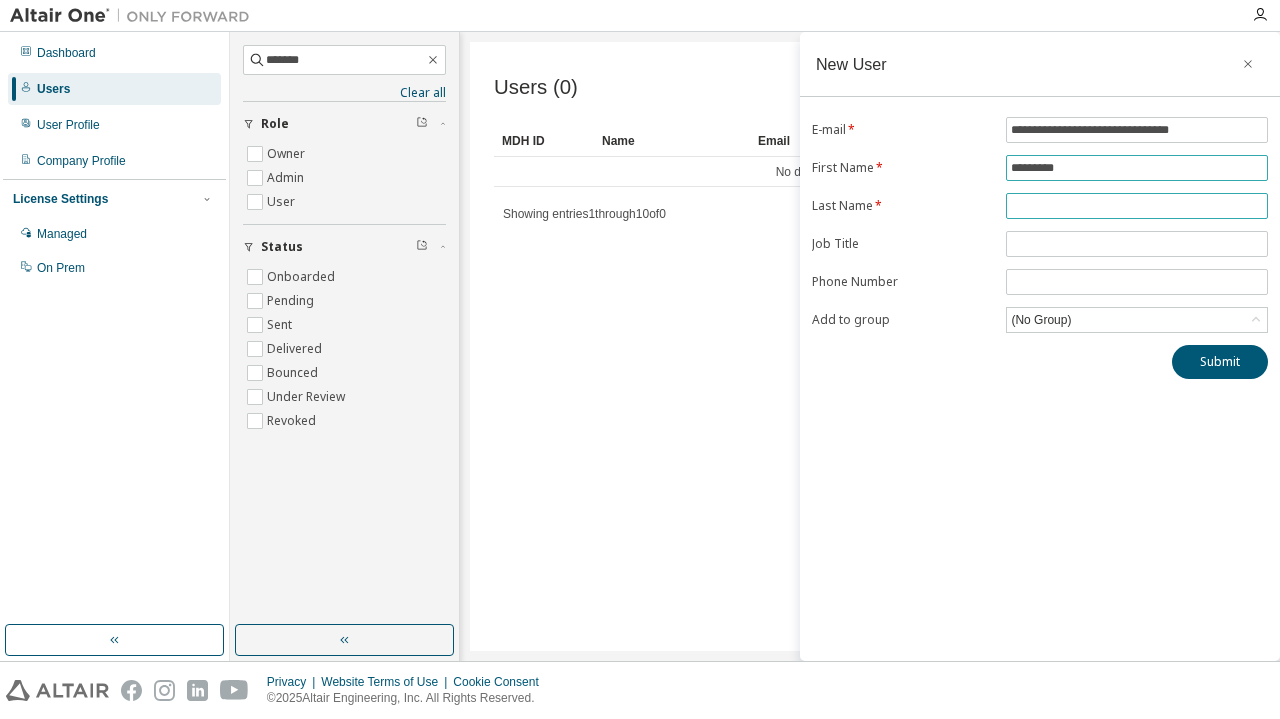 type on "*********" 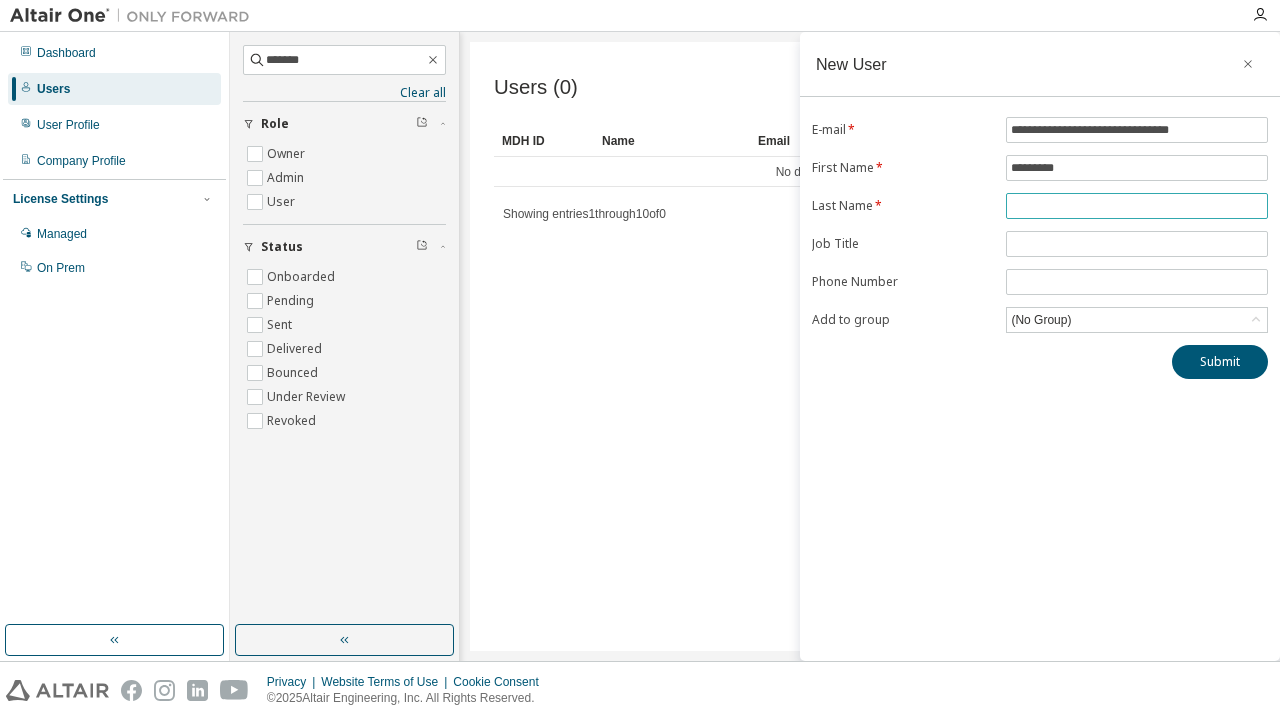 click at bounding box center (1137, 206) 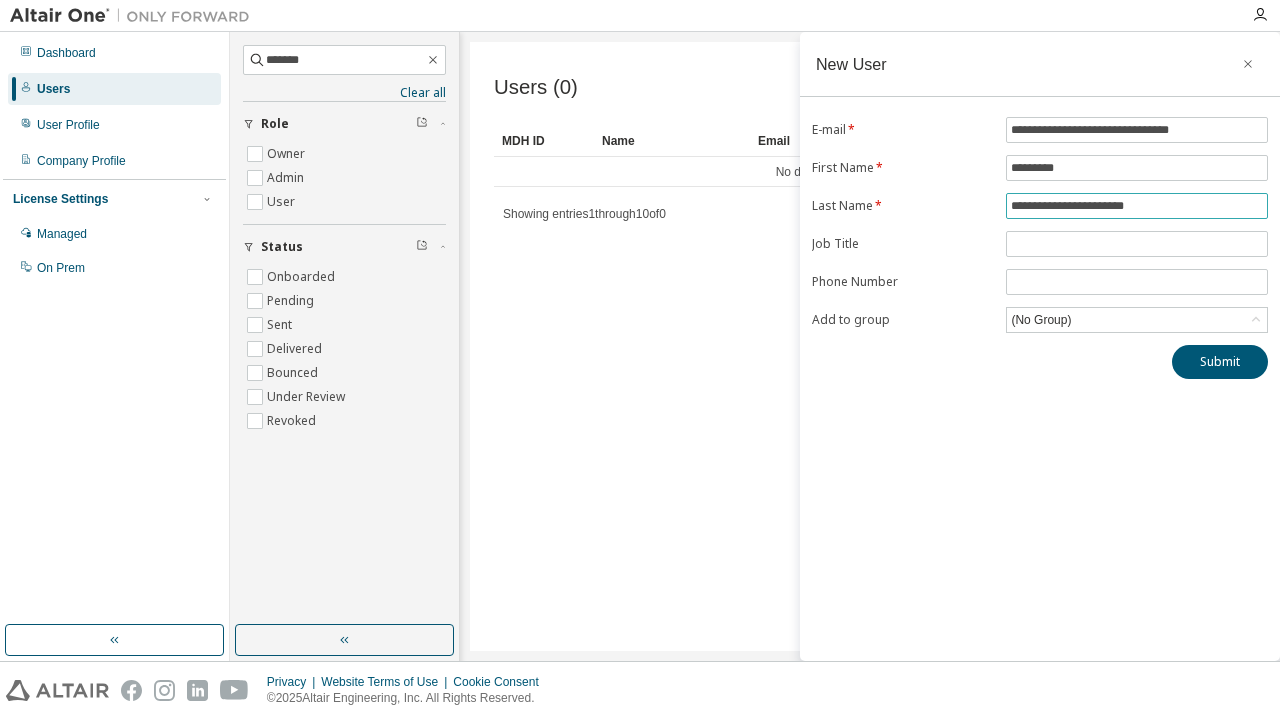 drag, startPoint x: 1187, startPoint y: 203, endPoint x: 1068, endPoint y: 200, distance: 119.03781 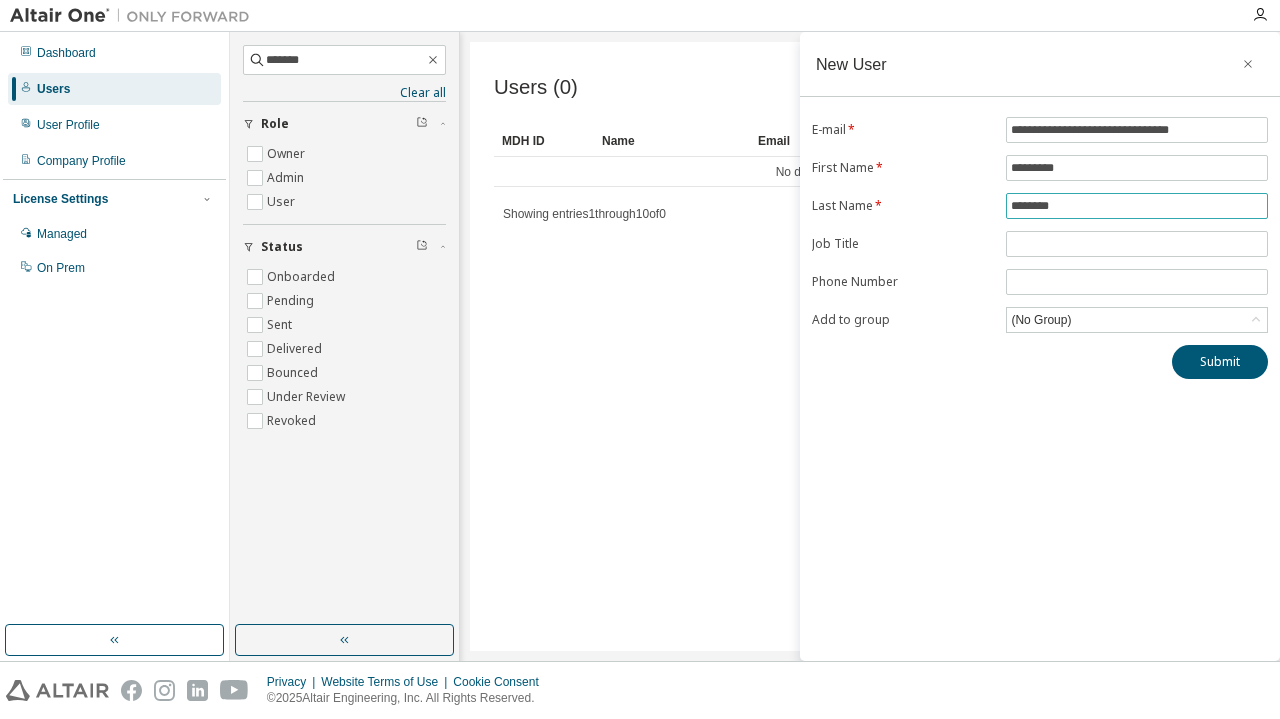 drag, startPoint x: 1014, startPoint y: 210, endPoint x: 994, endPoint y: 217, distance: 21.189621 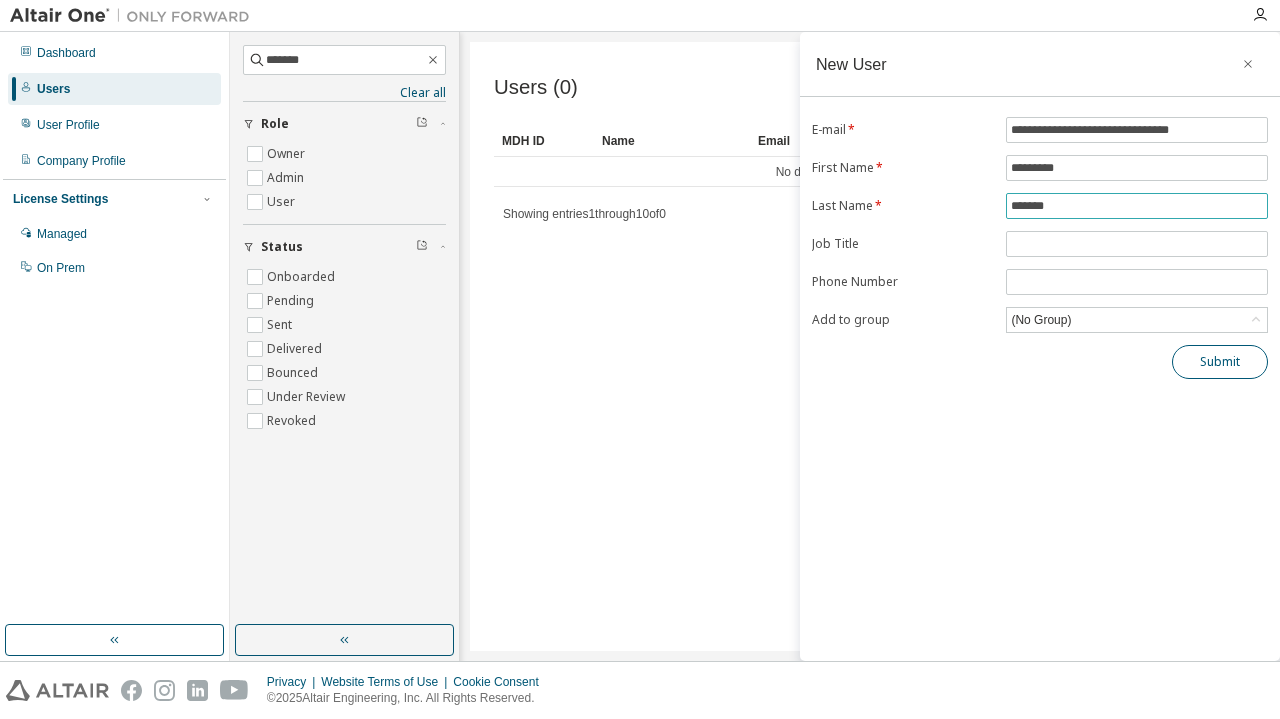 type on "*******" 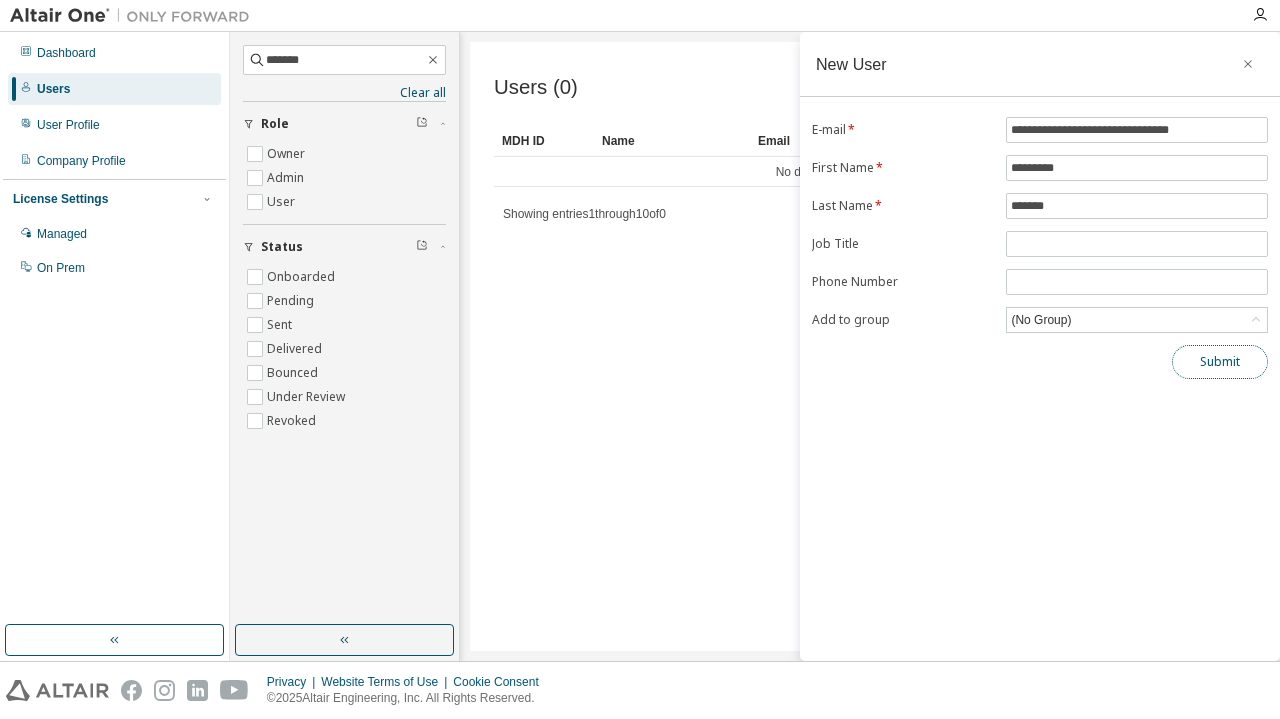 click on "Submit" at bounding box center [1220, 362] 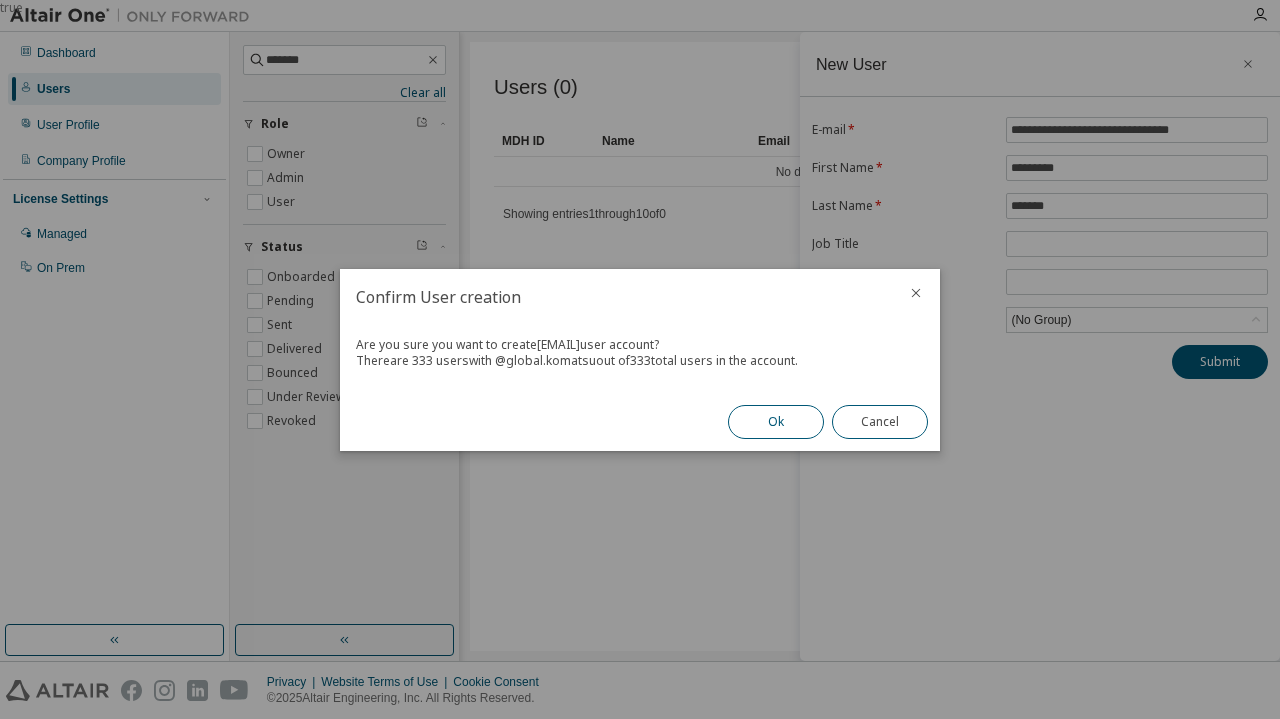 click on "Ok" at bounding box center (776, 422) 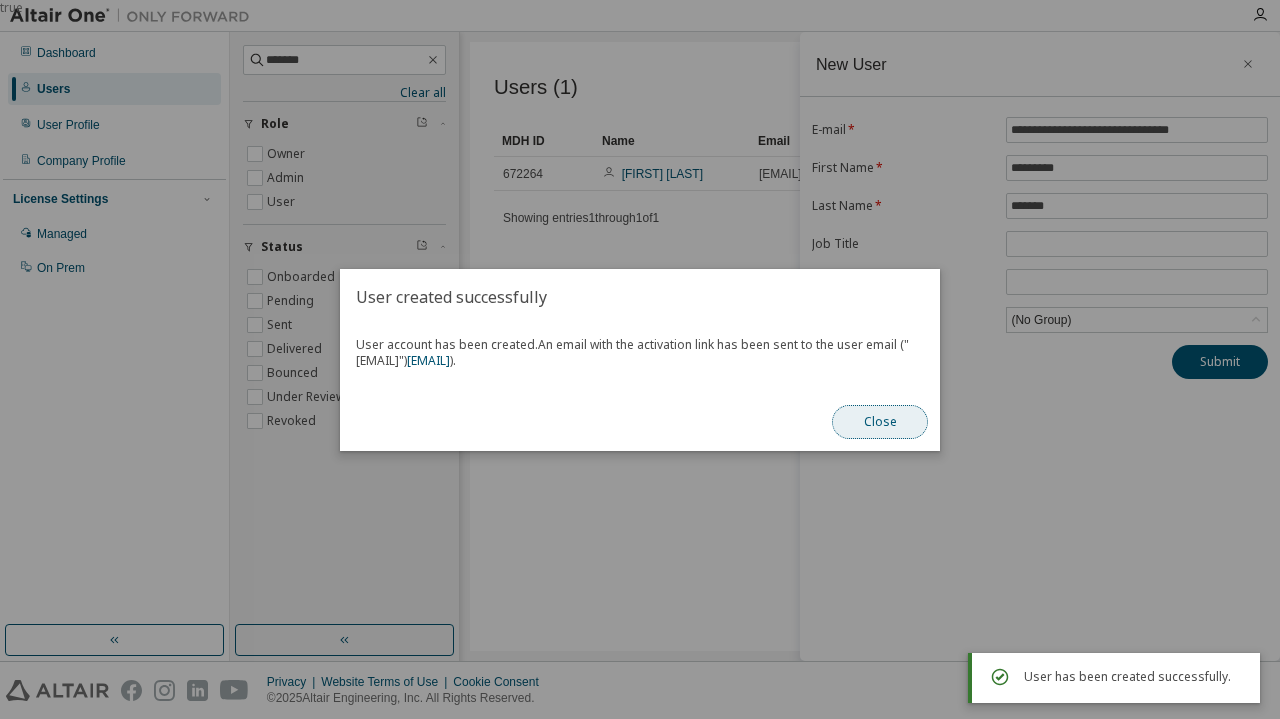click on "Close" at bounding box center [880, 422] 